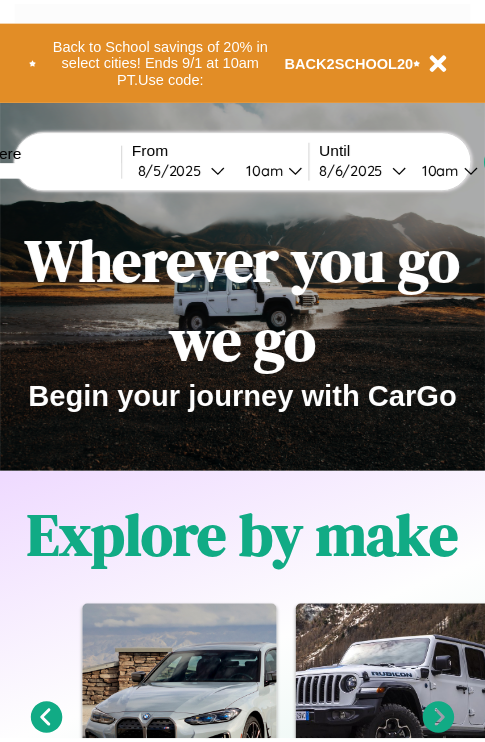 scroll, scrollTop: 0, scrollLeft: 0, axis: both 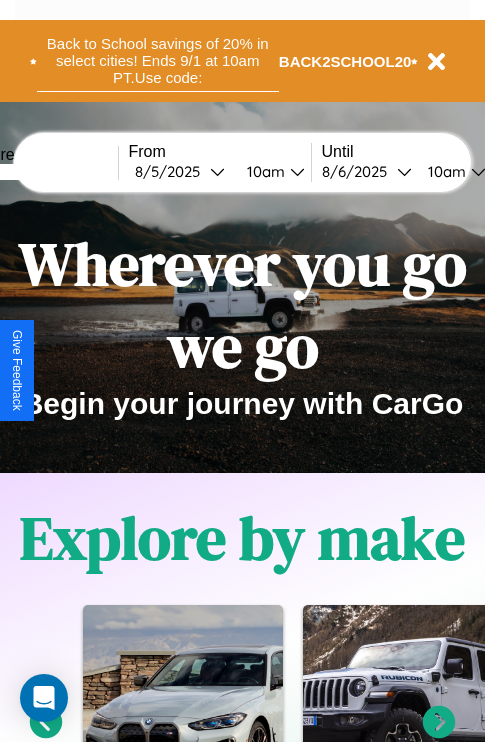 click on "Back to School savings of 20% in select cities! Ends 9/1 at 10am PT.  Use code:" at bounding box center [158, 61] 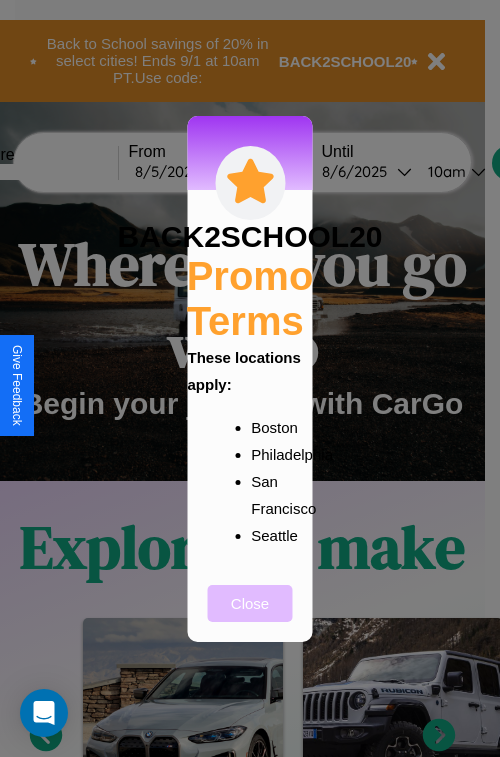 click on "Close" at bounding box center (250, 603) 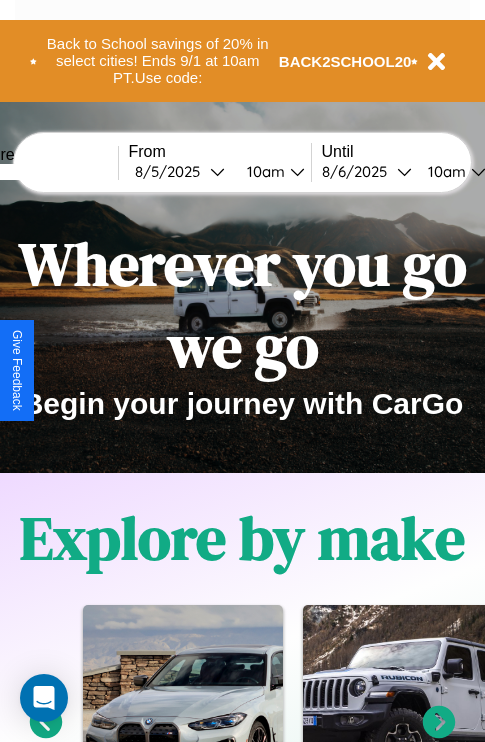 click at bounding box center (43, 172) 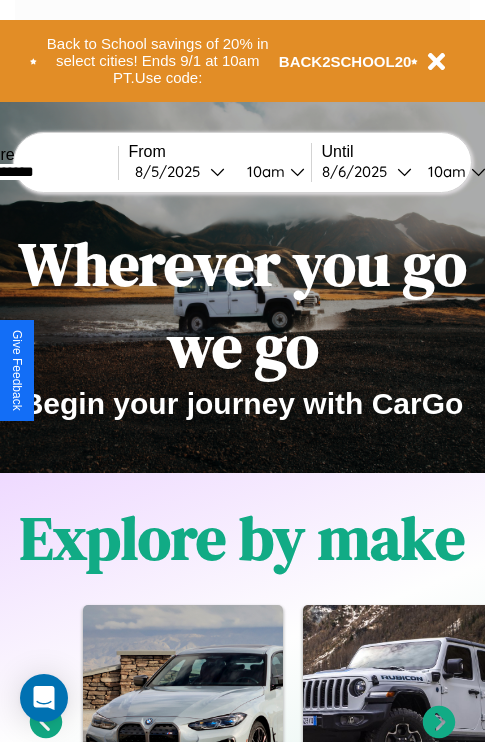 type on "**********" 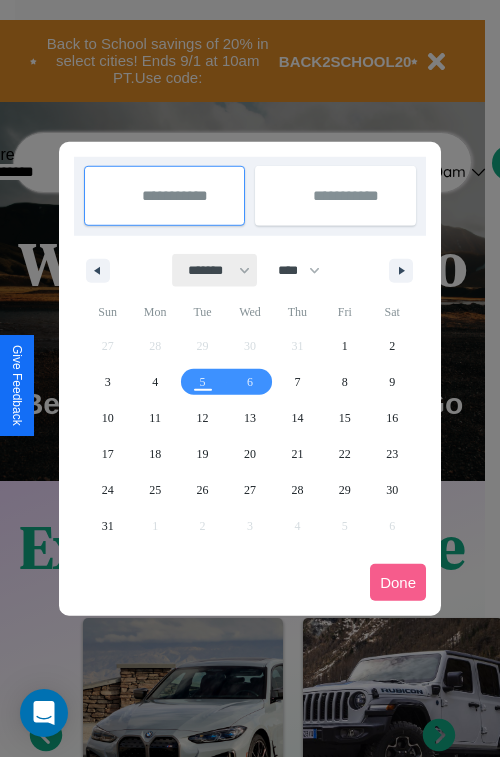 click on "******* ******** ***** ***** *** **** **** ****** ********* ******* ******** ********" at bounding box center [215, 270] 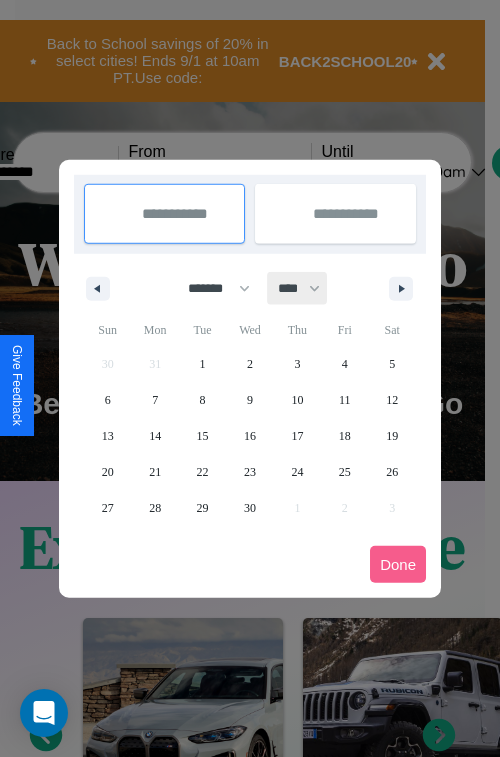 click on "**** **** **** **** **** **** **** **** **** **** **** **** **** **** **** **** **** **** **** **** **** **** **** **** **** **** **** **** **** **** **** **** **** **** **** **** **** **** **** **** **** **** **** **** **** **** **** **** **** **** **** **** **** **** **** **** **** **** **** **** **** **** **** **** **** **** **** **** **** **** **** **** **** **** **** **** **** **** **** **** **** **** **** **** **** **** **** **** **** **** **** **** **** **** **** **** **** **** **** **** **** **** **** **** **** **** **** **** **** **** **** **** **** **** **** **** **** **** **** **** ****" at bounding box center (298, 288) 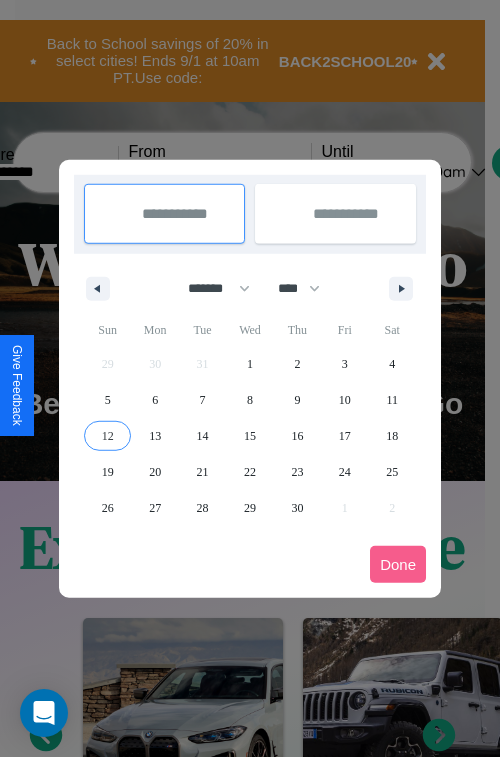 click on "12" at bounding box center (108, 436) 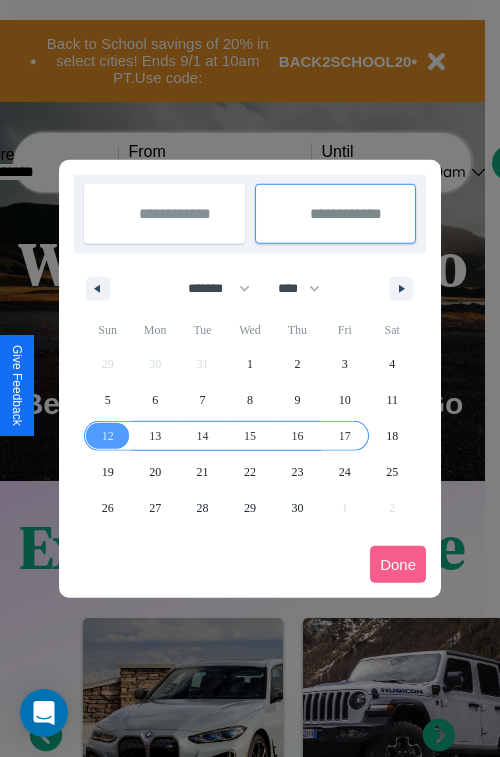 click on "17" at bounding box center [345, 436] 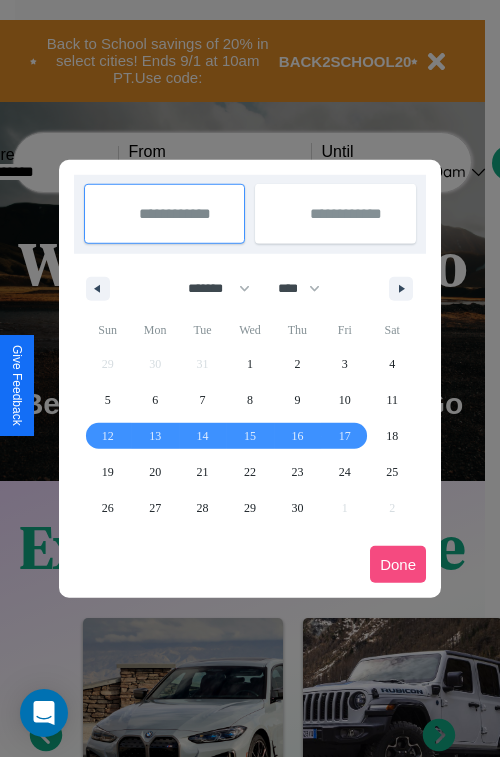 click on "Done" at bounding box center (398, 564) 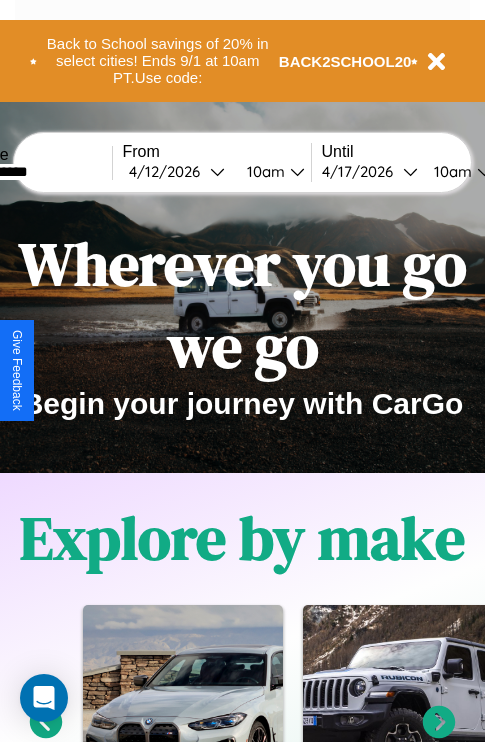 click on "10am" at bounding box center [263, 171] 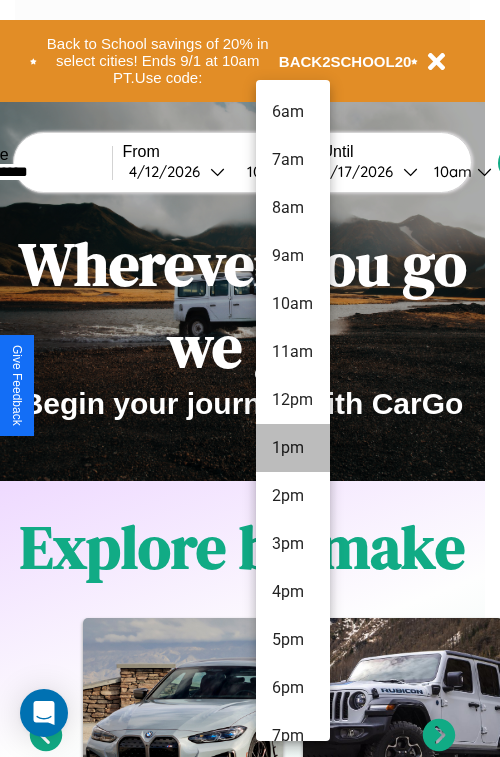 click on "1pm" at bounding box center (293, 448) 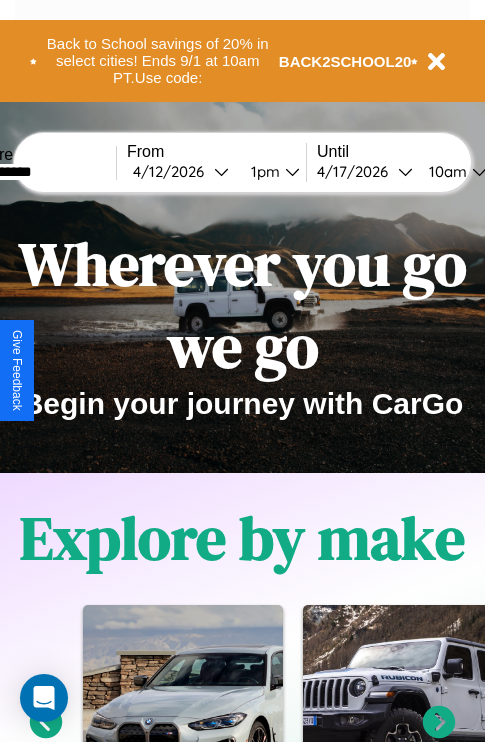 click on "10am" at bounding box center [445, 171] 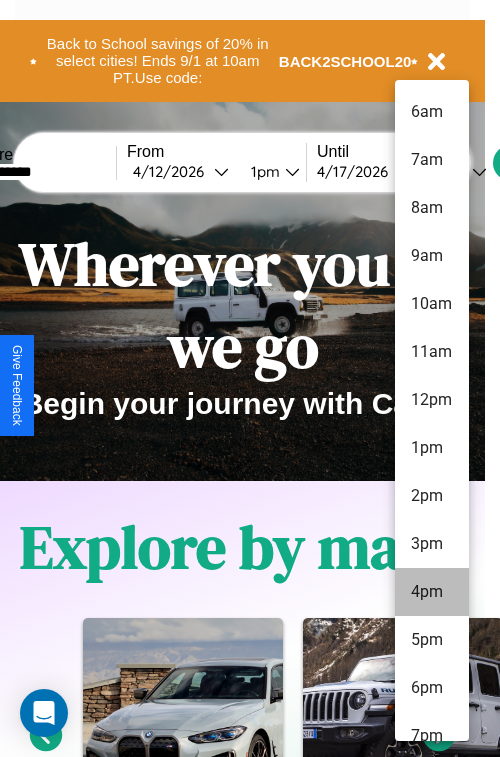 click on "4pm" at bounding box center [432, 592] 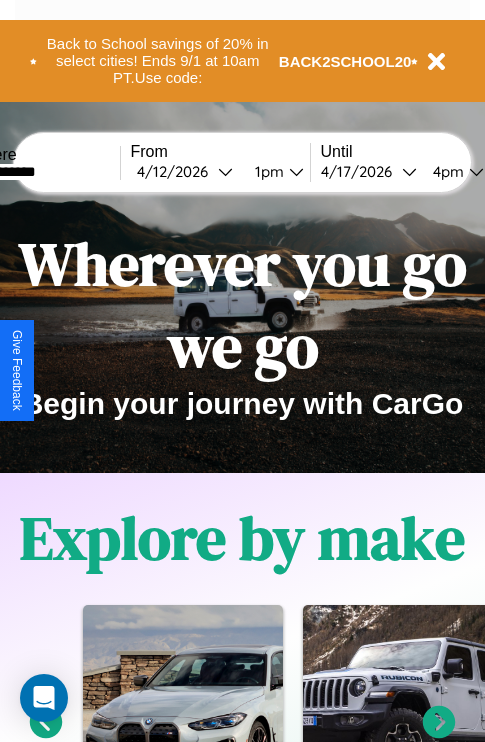 scroll, scrollTop: 0, scrollLeft: 66, axis: horizontal 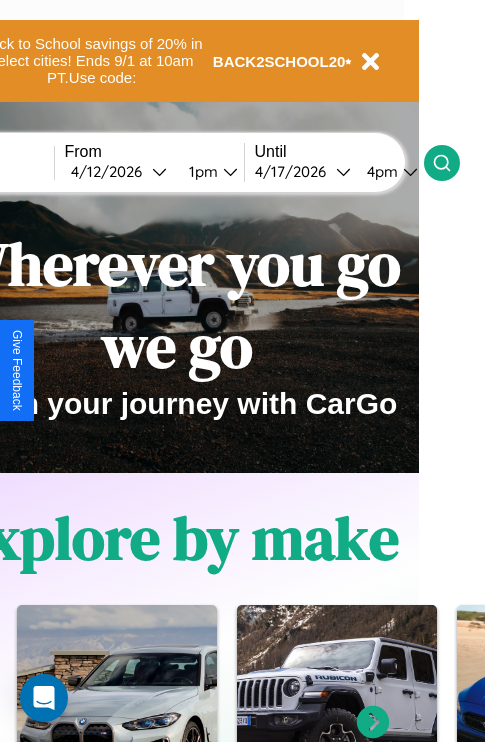 click 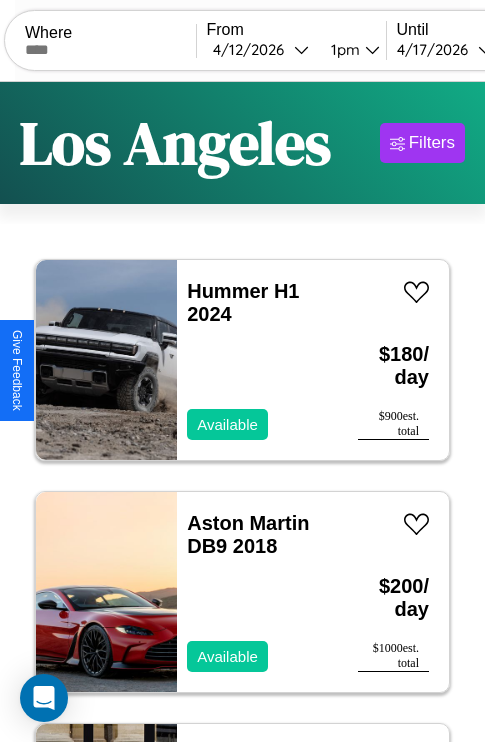 scroll, scrollTop: 95, scrollLeft: 0, axis: vertical 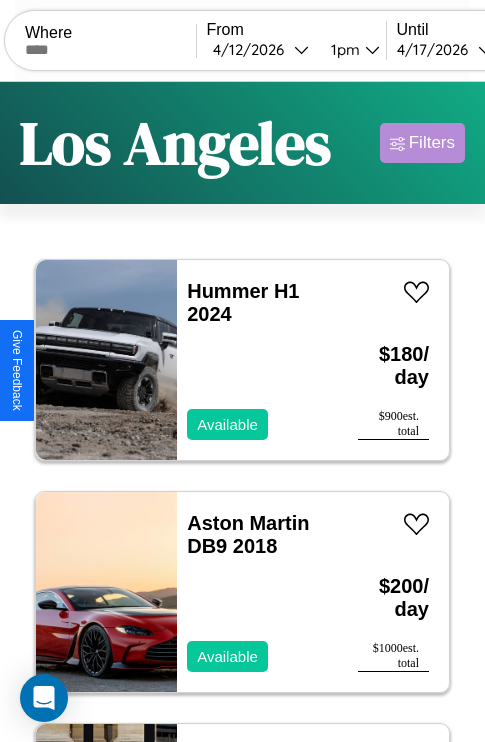 click on "Filters" at bounding box center [432, 143] 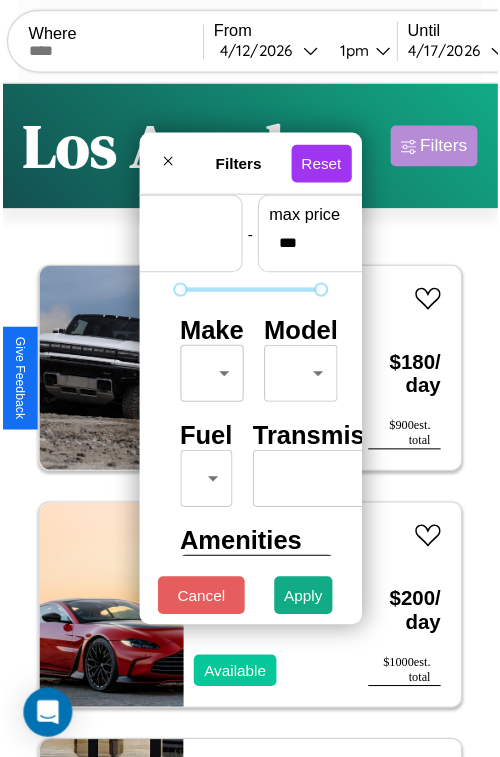 scroll, scrollTop: 59, scrollLeft: 0, axis: vertical 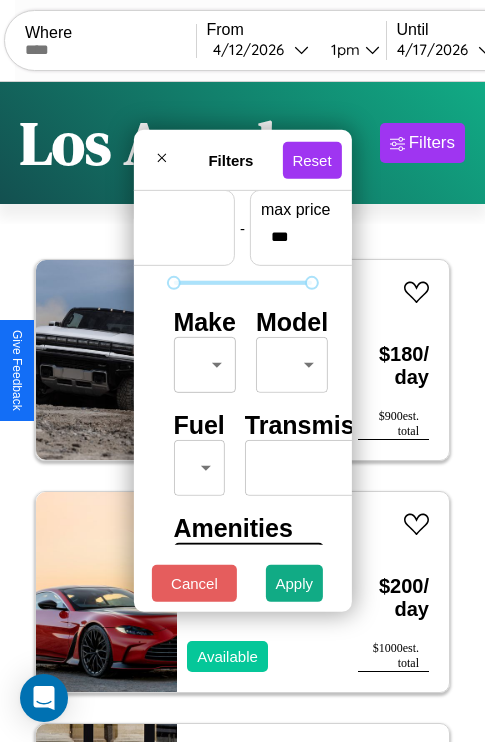 click on "CarGo Where From 4 / 12 / 2026 1pm Until 4 / 17 / 2026 4pm Become a Host Login Sign Up [CITY] Filters 31  cars in this area These cars can be picked up in this city. Hummer   H1   2024 Available $ 180  / day $ 900  est. total Aston Martin   DB9   2018 Available $ 200  / day $ 1000  est. total Alfa Romeo   4C   2023 Available $ 130  / day $ 650  est. total Alfa Romeo   Tonale   2023 Available $ 50  / day $ 250  est. total Ford   LT9501   2024 Unavailable $ 110  / day $ 550  est. total Acura   MDX   2018 Available $ 110  / day $ 550  est. total Kia   Sorento   2014 Available $ 190  / day $ 950  est. total Dodge   RAM 50   2021 Available $ 70  / day $ 350  est. total Mercedes   CLS-Class   2017 Available $ 190  / day $ 950  est. total Hyundai   Excel   2023 Available $ 120  / day $ 600  est. total Kia   Rondo   2018 Available $ 140  / day $ 700  est. total Toyota   Camry Solara   2019 Available $ 40  / day $ 200  est. total Ferrari   812 Competizione   2020 Unavailable $ 40  / day $ 200  est. total     2019" at bounding box center [242, 412] 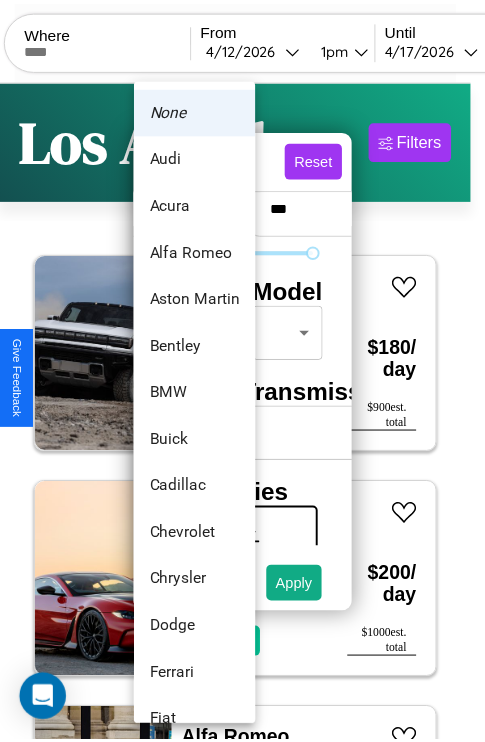 scroll, scrollTop: 38, scrollLeft: 0, axis: vertical 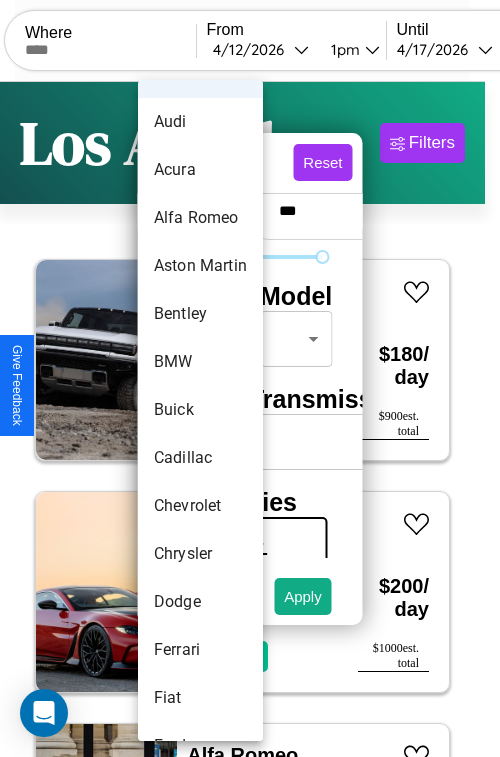 click on "Buick" at bounding box center [200, 410] 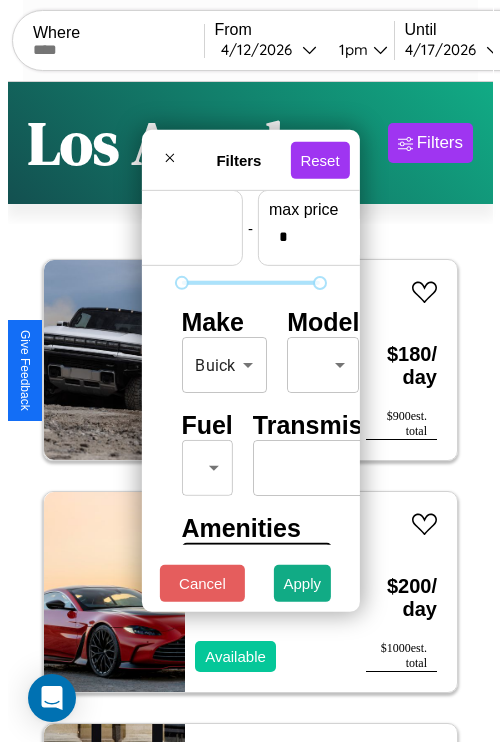 scroll, scrollTop: 59, scrollLeft: 124, axis: both 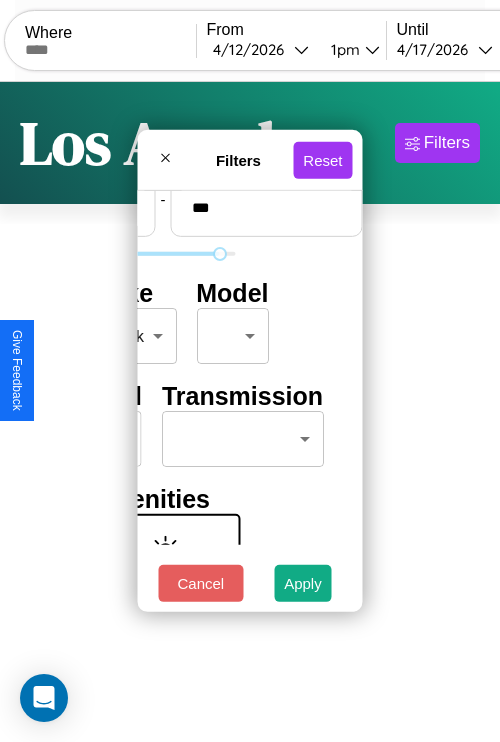 type on "***" 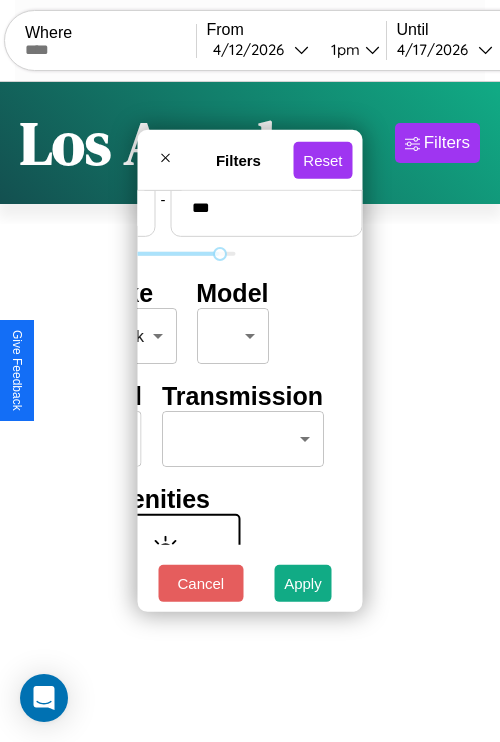 scroll, scrollTop: 59, scrollLeft: 0, axis: vertical 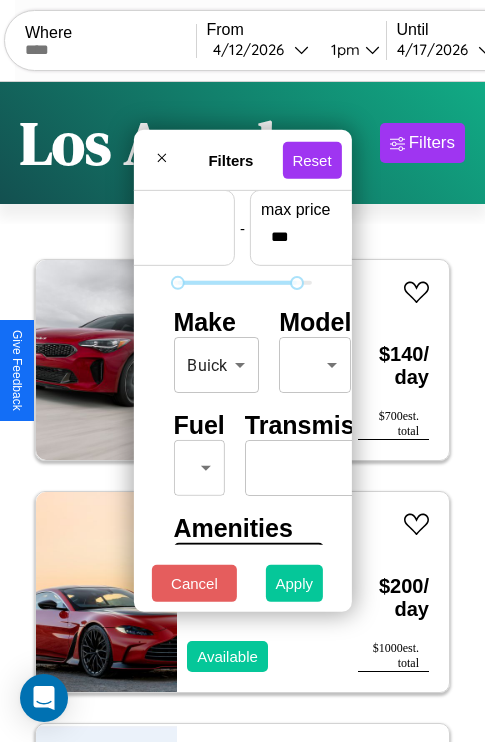 type on "**" 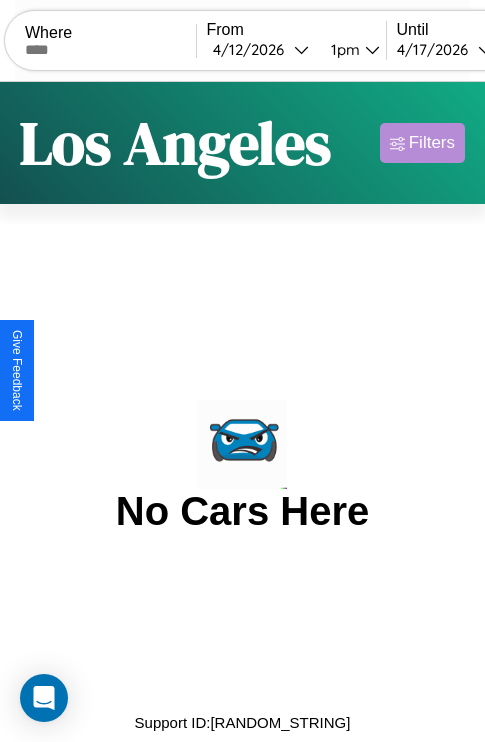 click on "Filters" at bounding box center [432, 143] 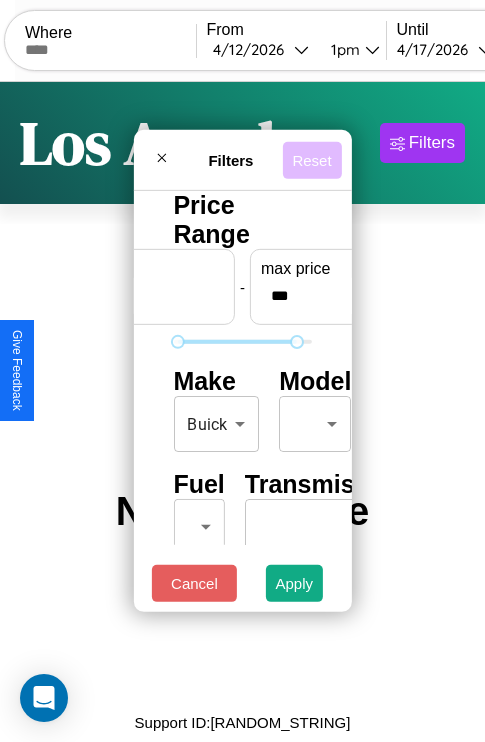 click on "Reset" at bounding box center [311, 159] 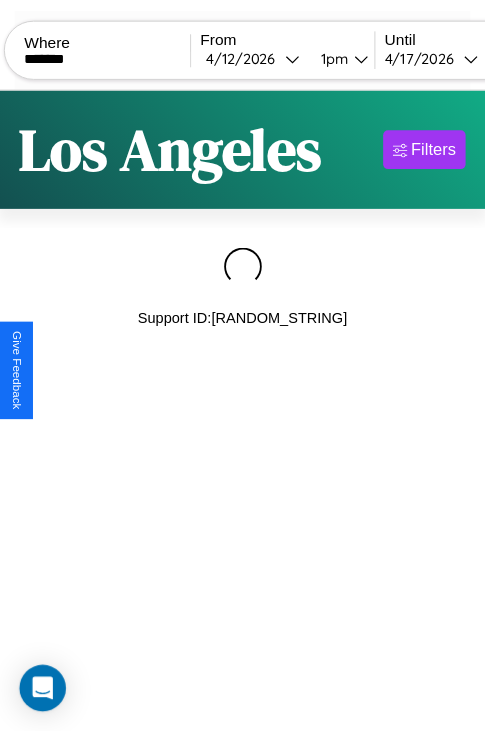 scroll, scrollTop: 0, scrollLeft: 154, axis: horizontal 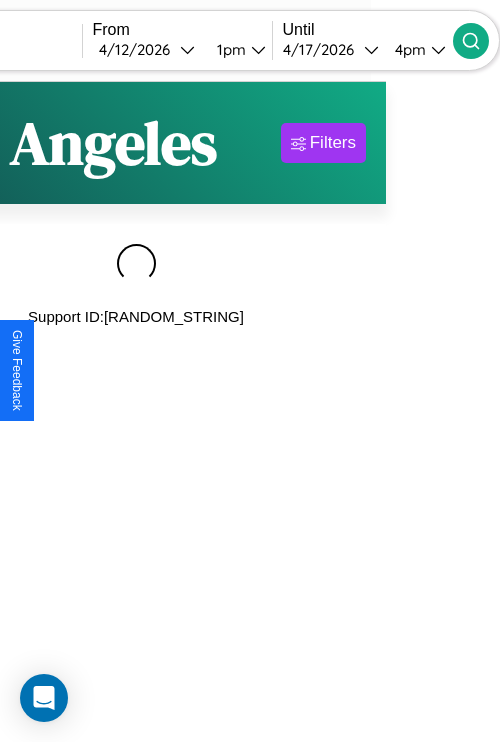 type on "*******" 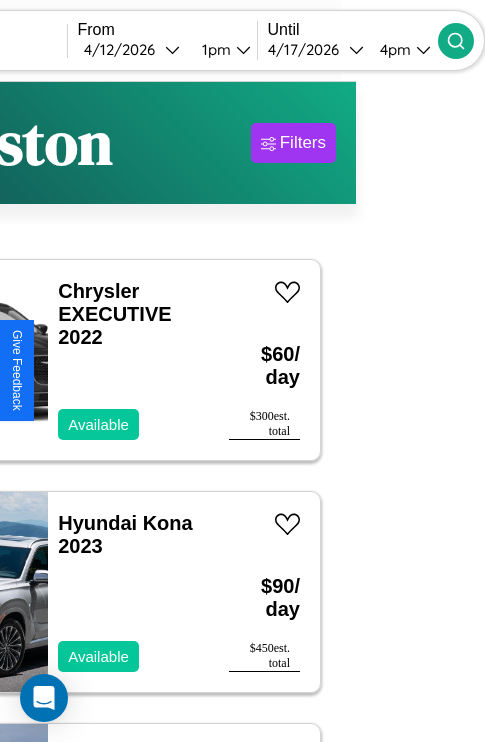 scroll, scrollTop: 81, scrollLeft: 53, axis: both 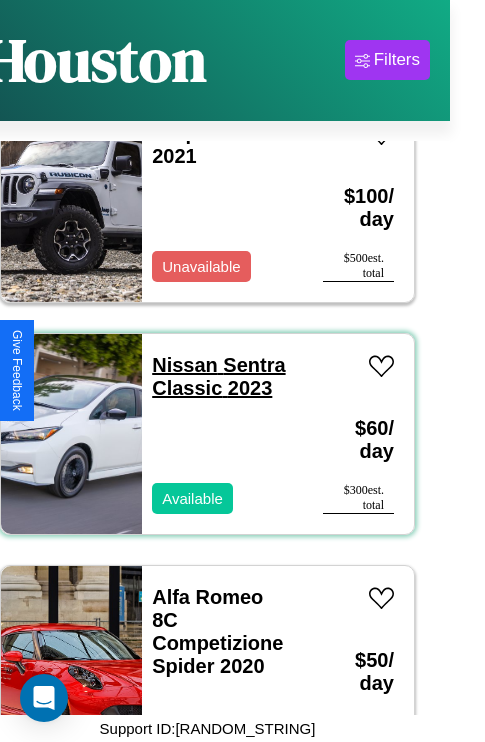 click on "Nissan   Sentra Classic   2023" at bounding box center (218, 376) 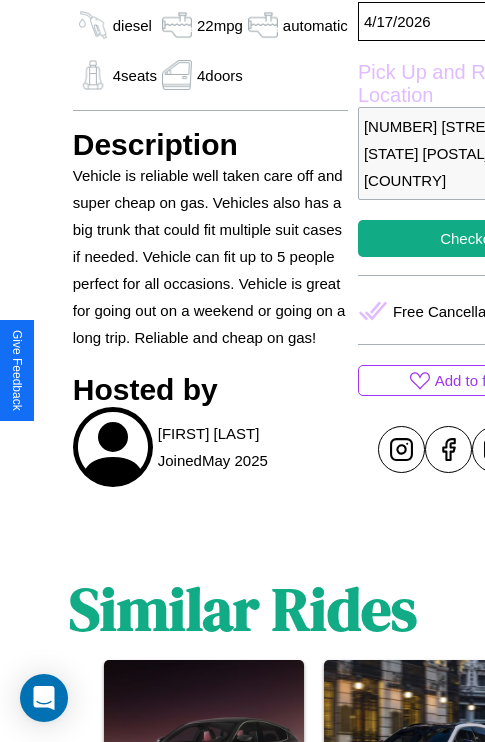 scroll, scrollTop: 940, scrollLeft: 0, axis: vertical 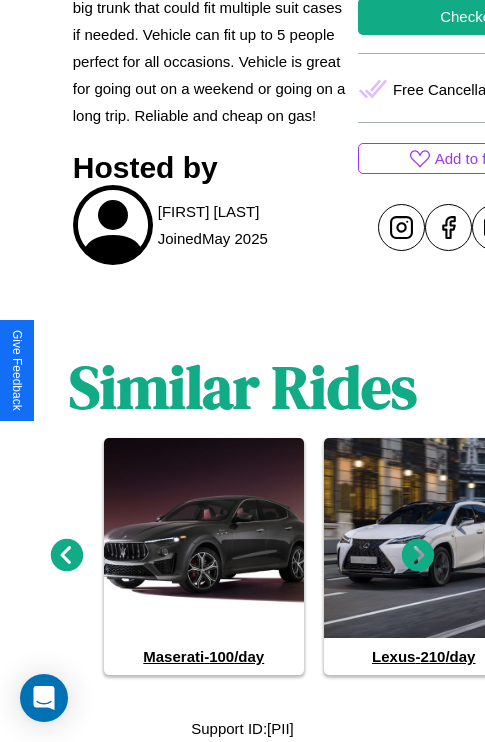 click 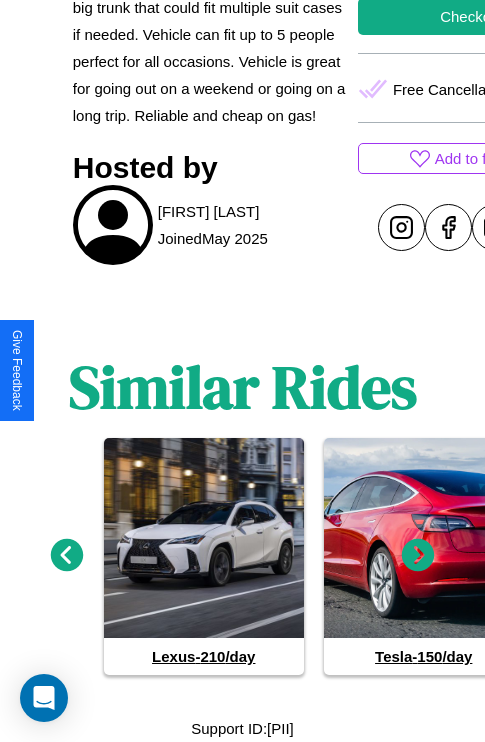 click 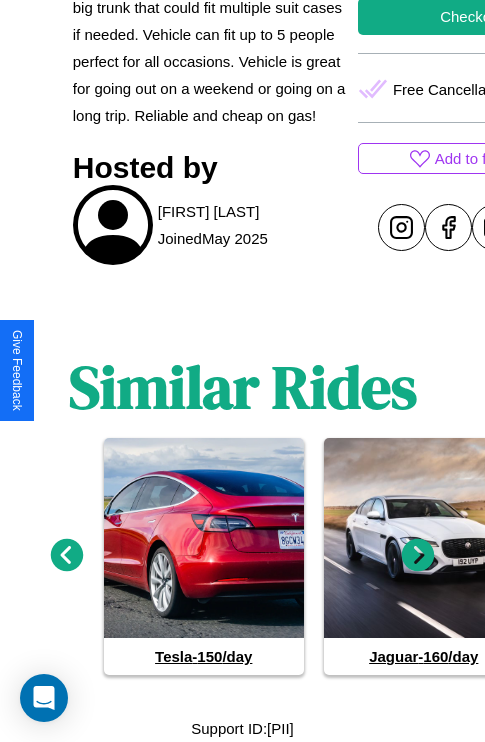click 